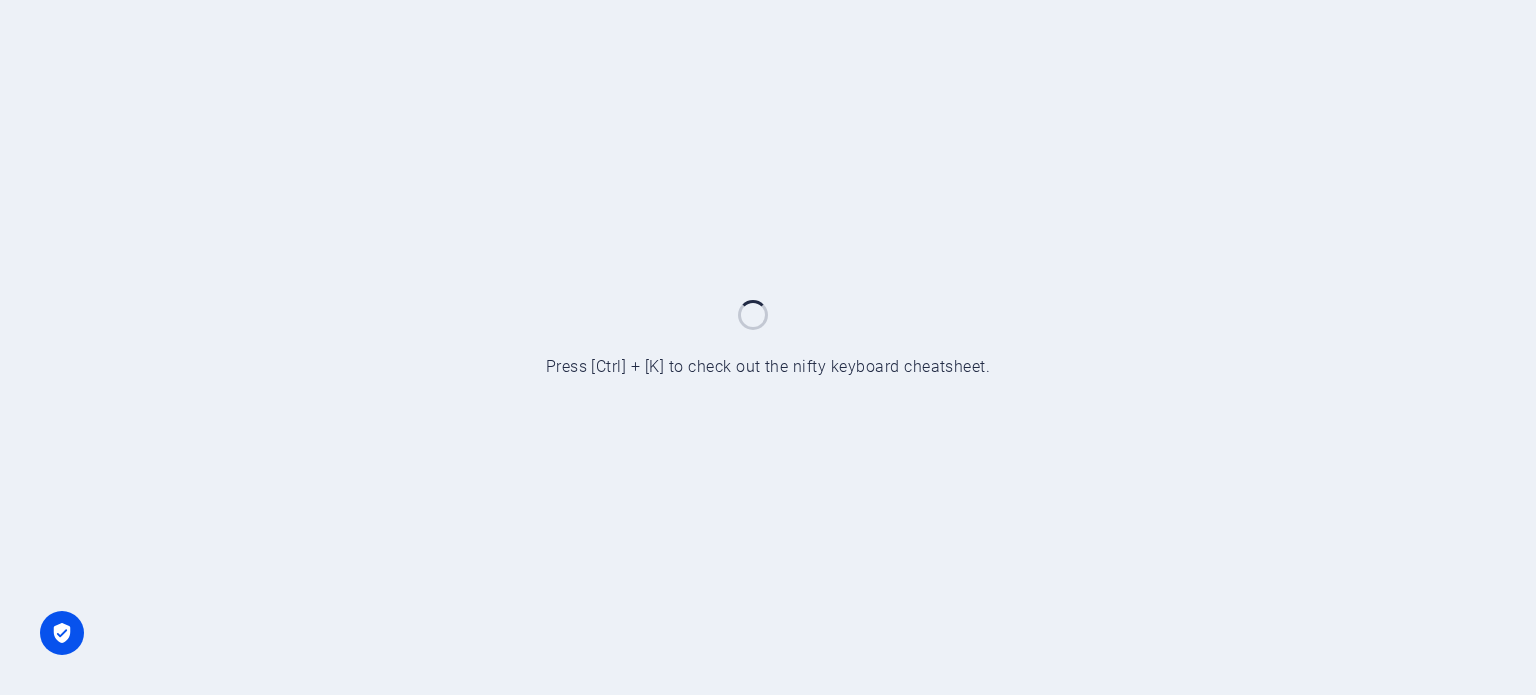 scroll, scrollTop: 0, scrollLeft: 0, axis: both 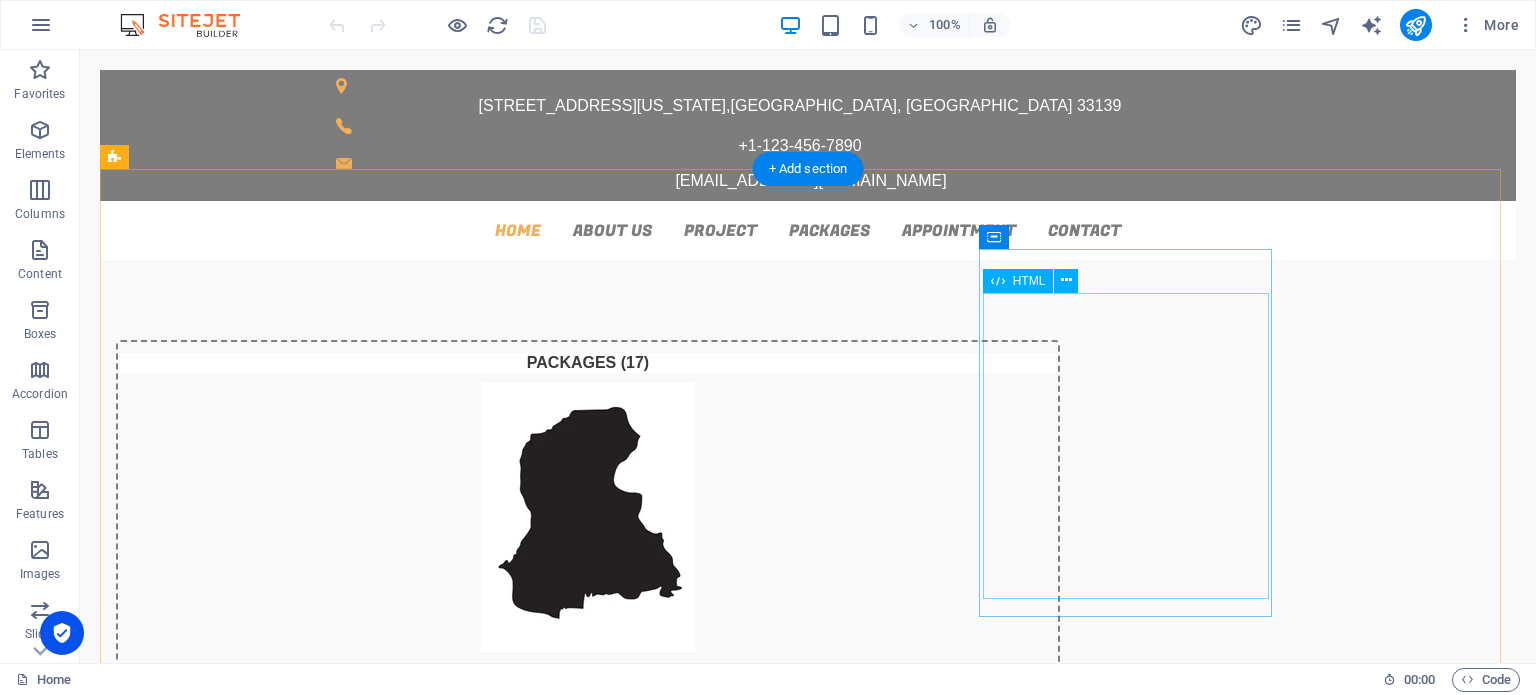 click on "92.02%" at bounding box center [588, 1155] 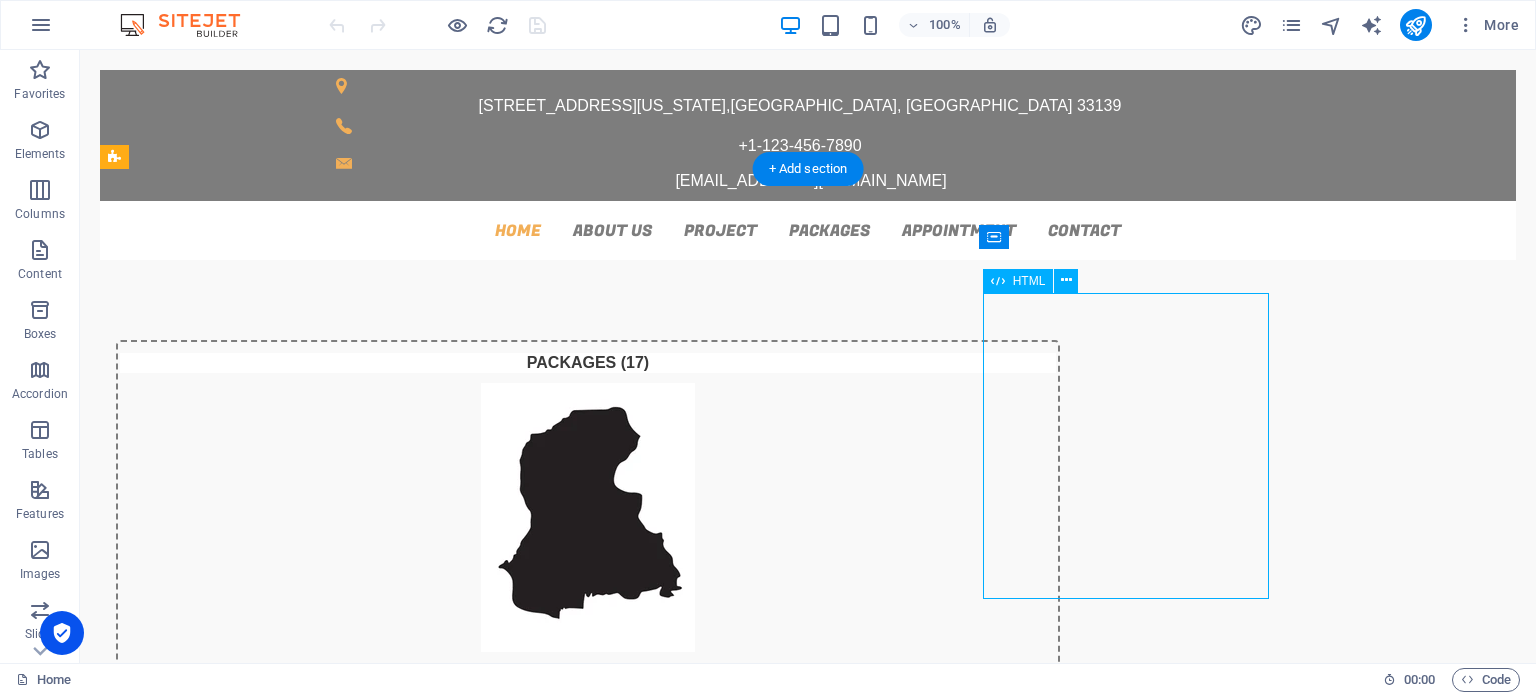 click on "92.02%" at bounding box center (588, 1155) 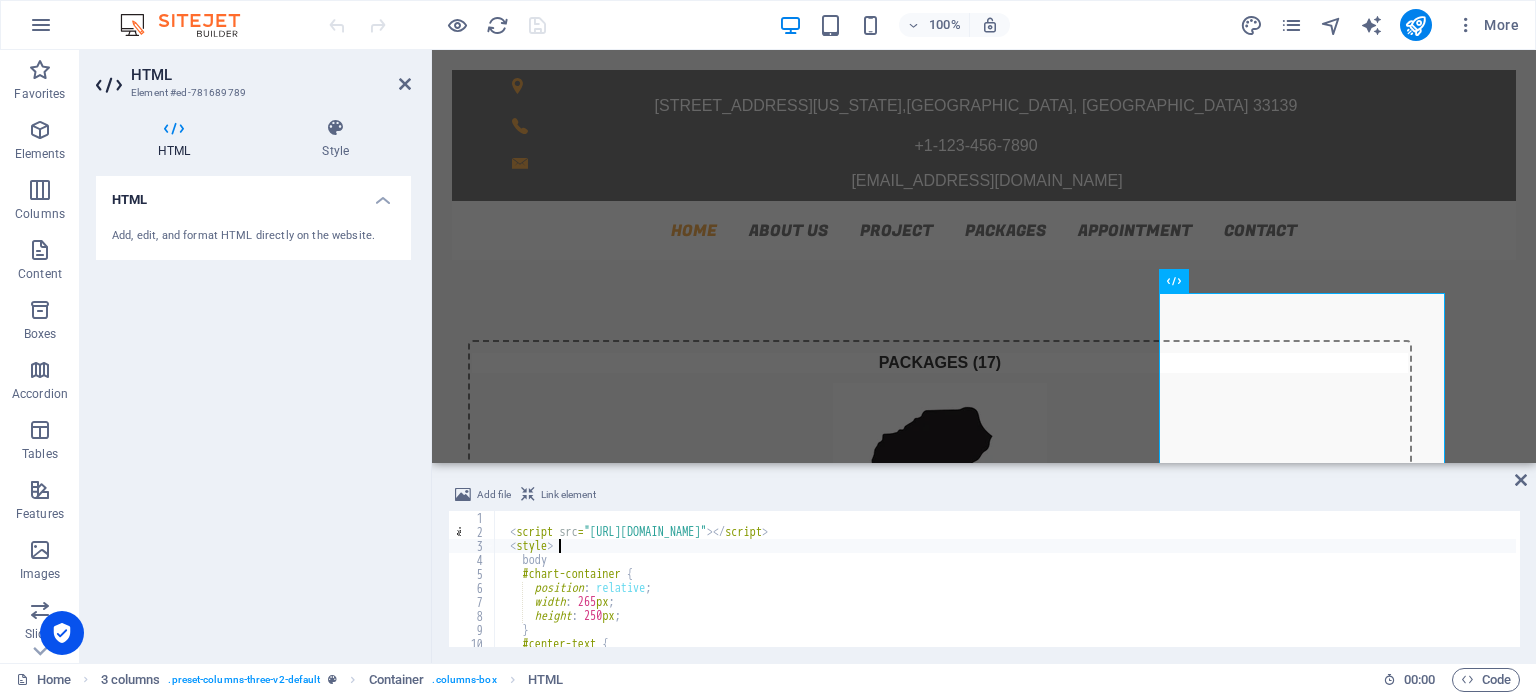 click on "< script   src = "[URL][DOMAIN_NAME]" > </ script >    < style >      body        #chart-container   {         position :   relative ;         width :   265 px ;         height :   250 px ;      }      #center-text   {         position :   absolute ;" at bounding box center (1005, 593) 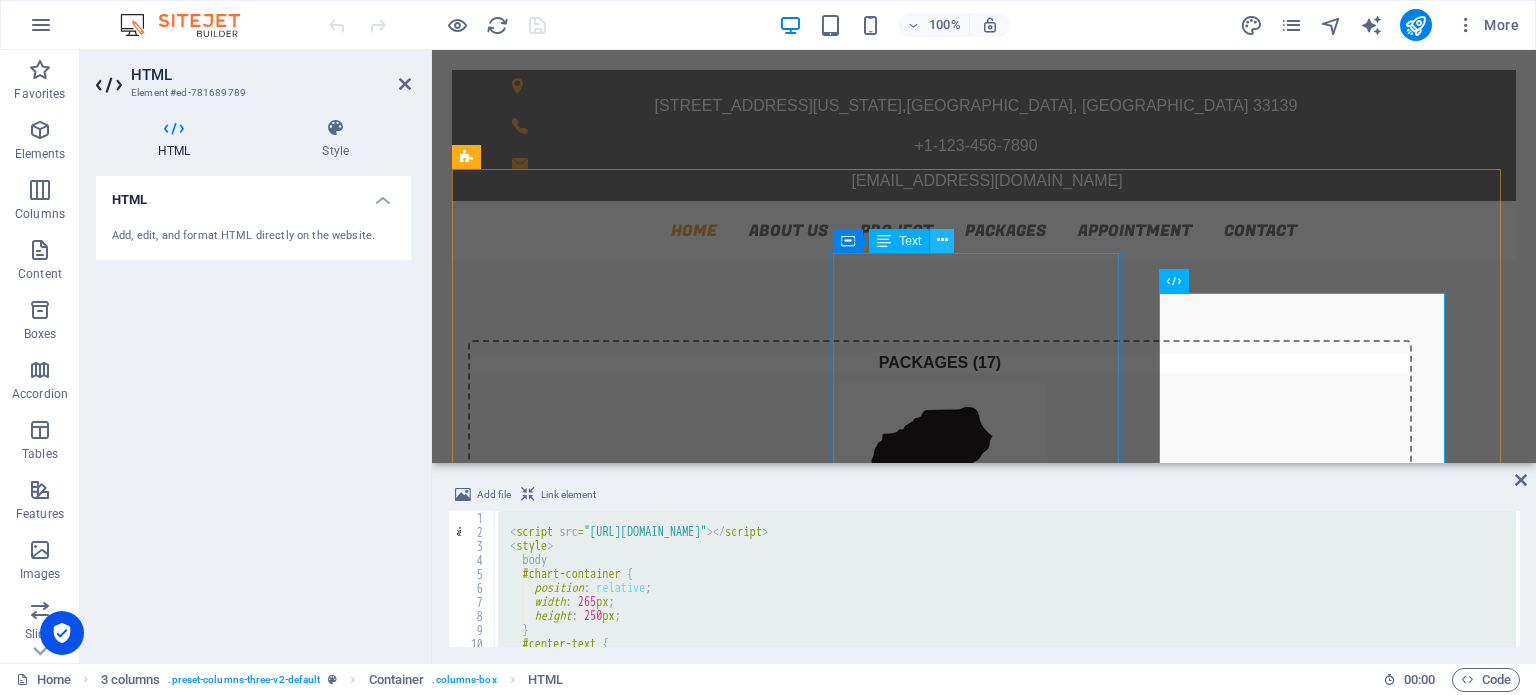 click at bounding box center [942, 240] 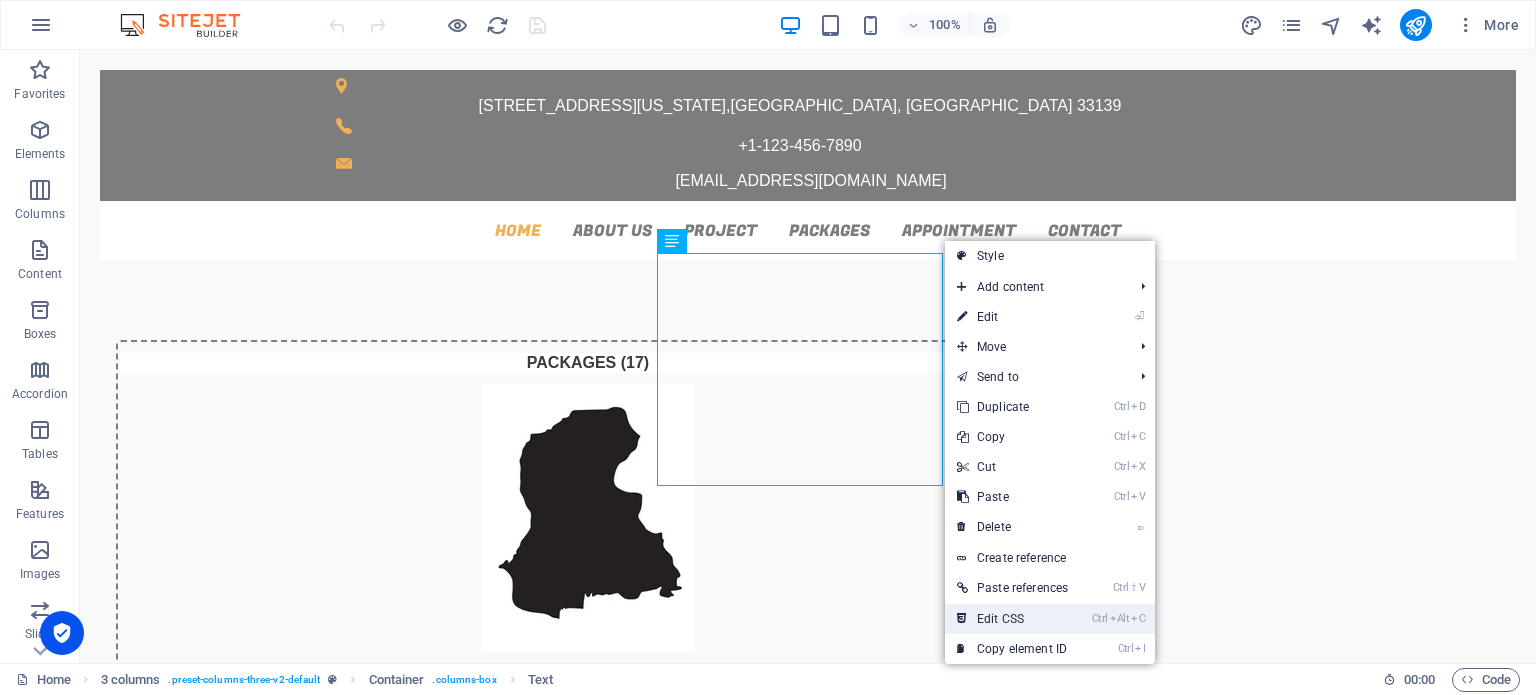 click on "Ctrl Alt C  Edit CSS" at bounding box center (1012, 619) 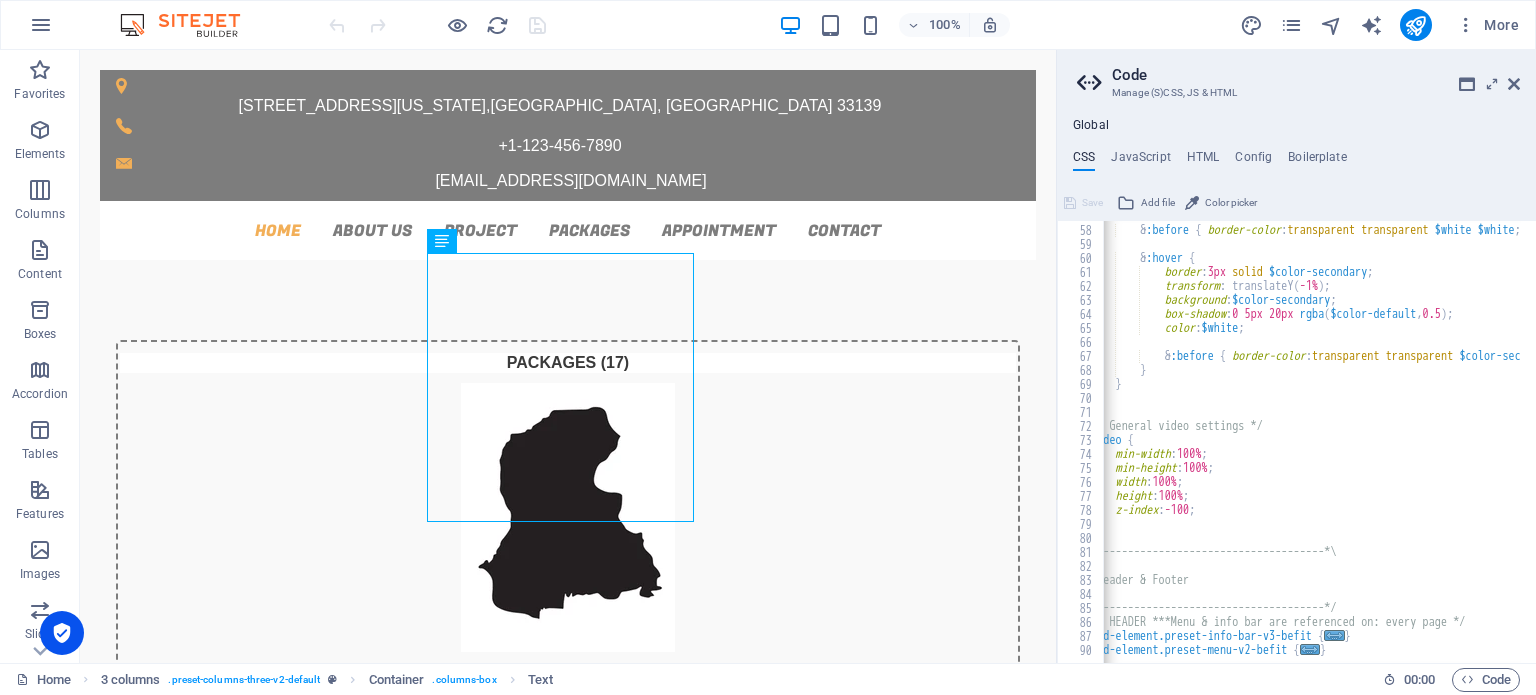 scroll, scrollTop: 814, scrollLeft: 0, axis: vertical 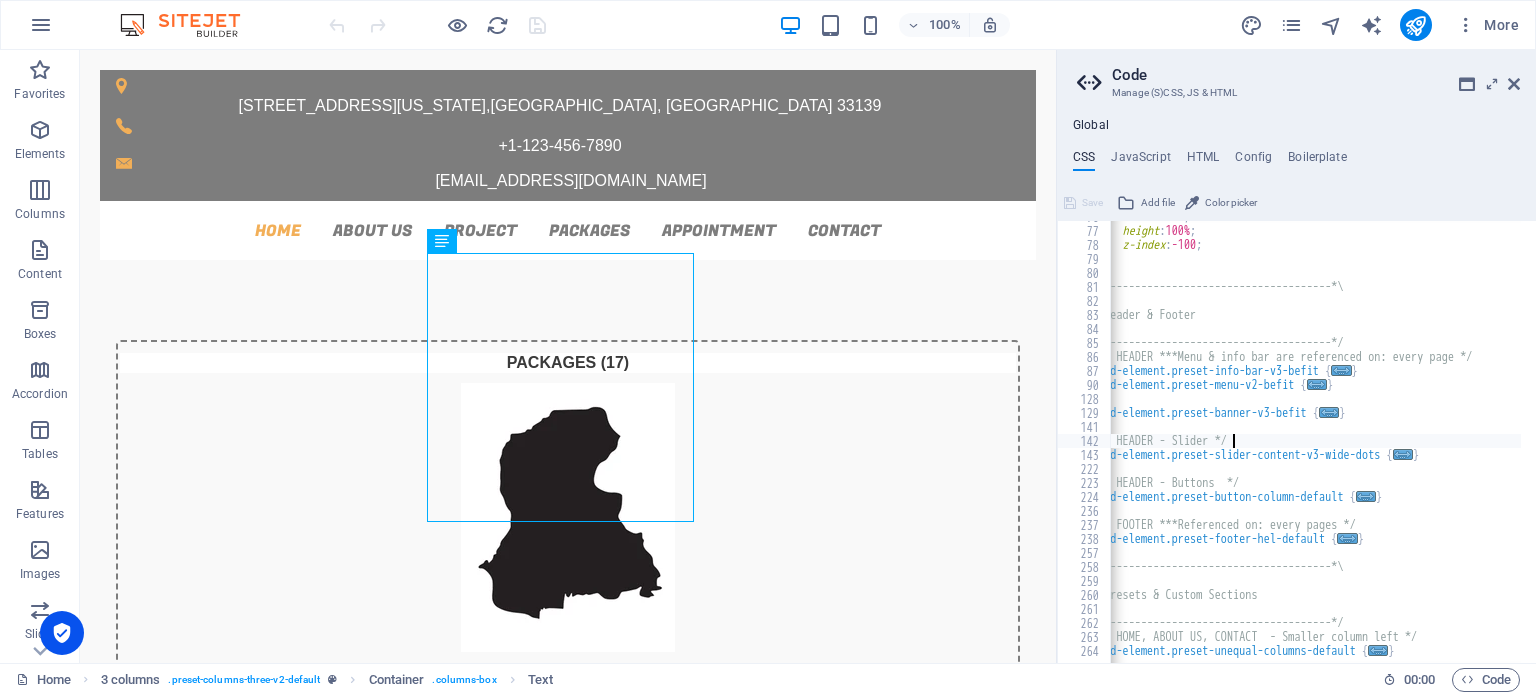 click on "width :  100% ;      height :  100% ;      z-index :  -100 ; } /*------------------------------------*\     #Header & Footer \*------------------------------------*/ /* HEADER ***Menu & info bar are referenced on: every page */ .ed-element.preset-info-bar-v3-befit   { ... } .ed-element.preset-menu-v2-befit   { ... } .ed-element.preset-banner-v3-befit   { ... } /* HEADER - Slider */ .ed-element.preset-slider-content-v3-wide-dots   { ... } /* HEADER - Buttons  */ .ed-element.preset-button-column-default   { ... } /* FOOTER ***Referenced on: every pages */ .ed-element.preset-footer-hel-default   { ... } /*------------------------------------*\     #Presets & Custom Sections \*------------------------------------*/ /* HOME, ABOUT US, CONTACT  - Smaller column left */ .ed-element.preset-unequal-columns-default   { ... }" at bounding box center [1425, 437] 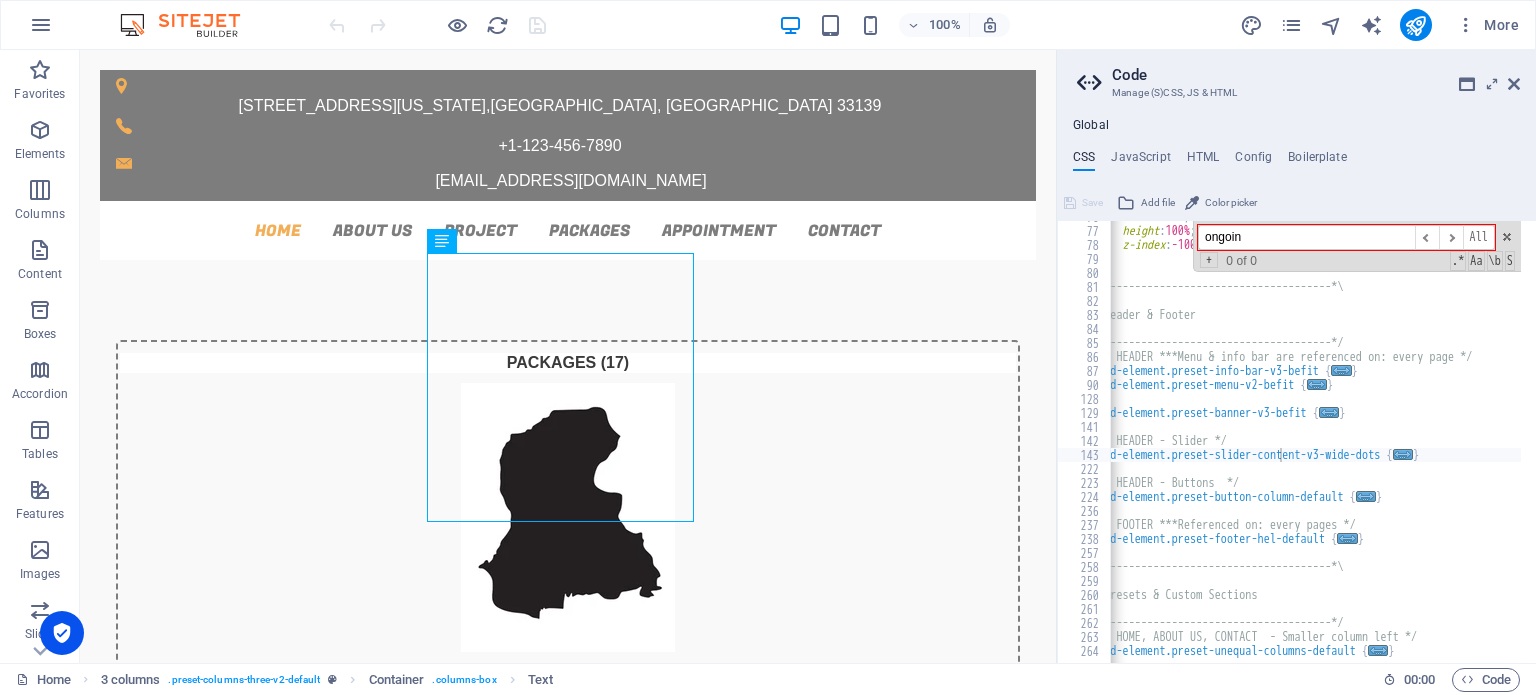 type on "ongoing" 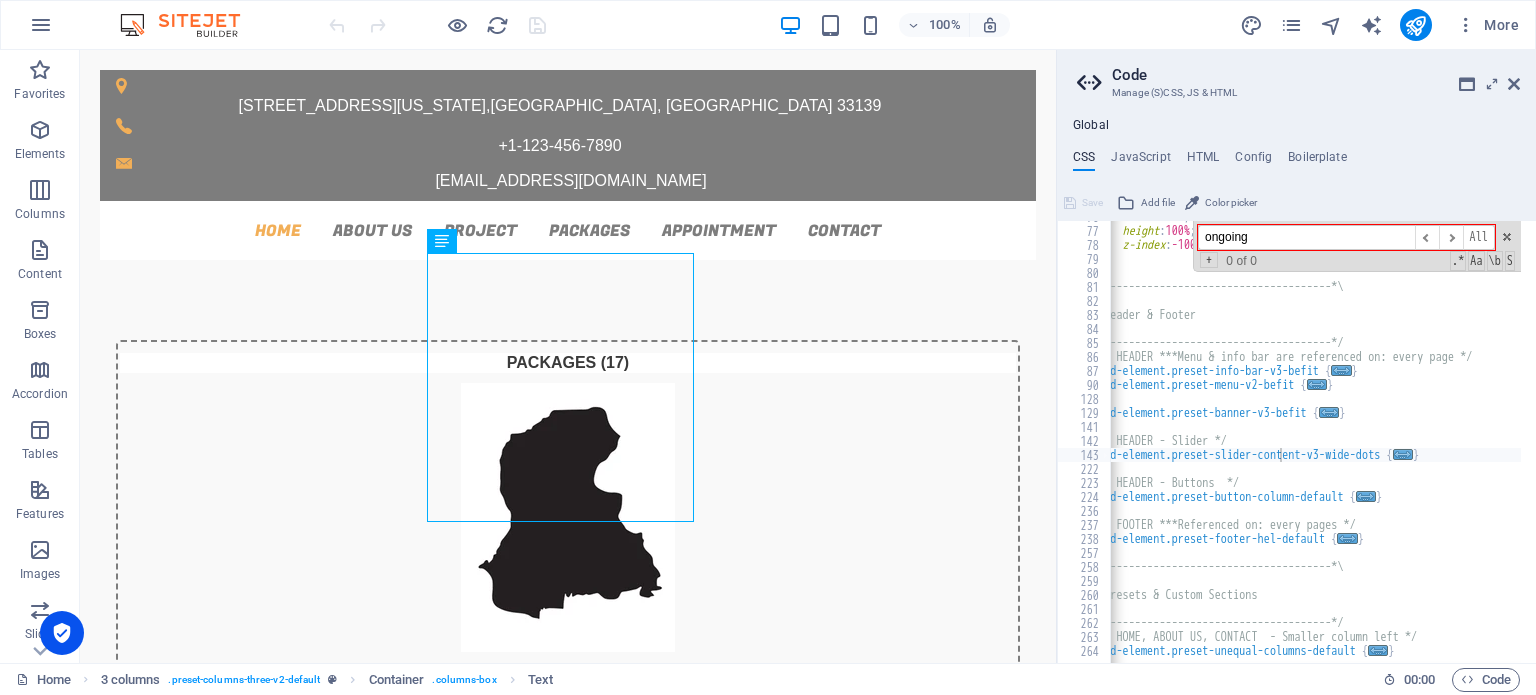 type on ".ed-element.preset-slider-content-v3-wide-dots {" 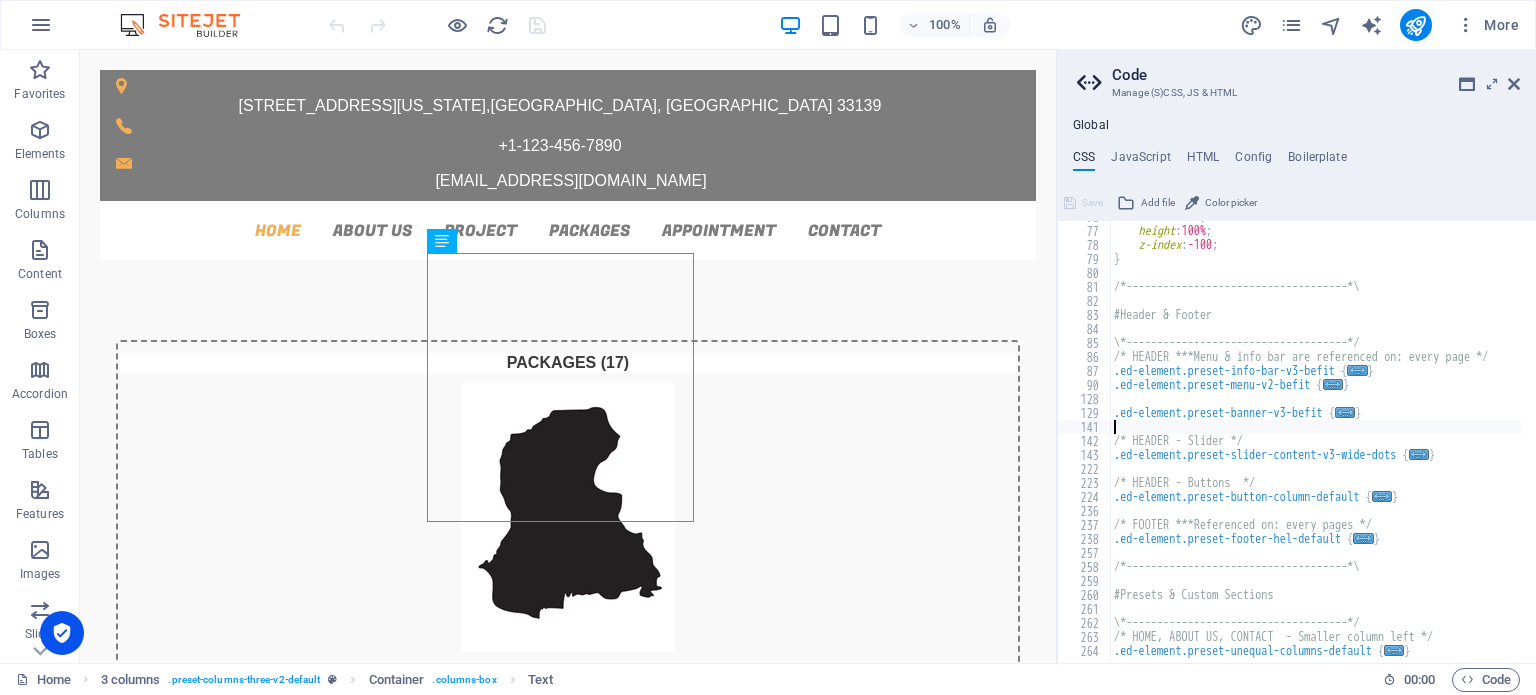 scroll, scrollTop: 0, scrollLeft: 0, axis: both 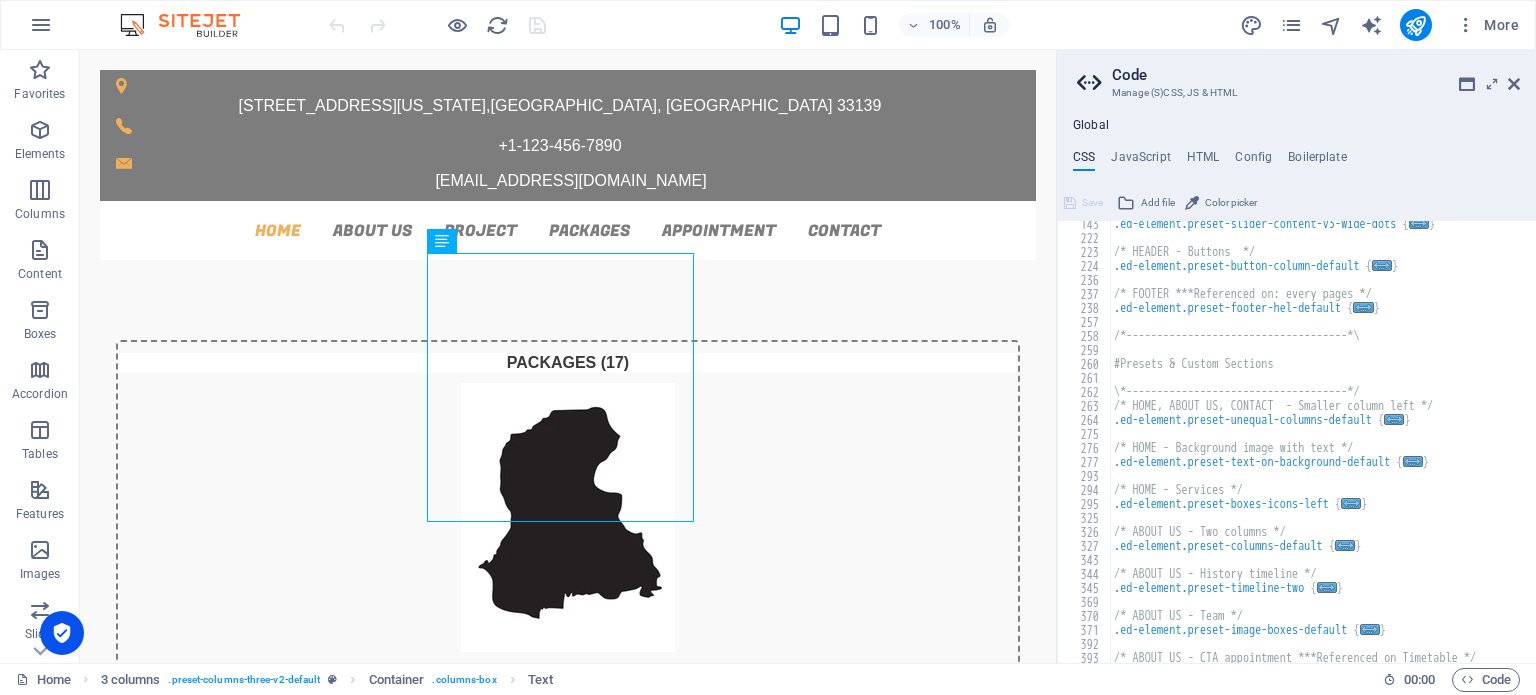 click on "Global CSS JavaScript HTML Config Boilerplate 143 222 223 224 236 237 238 257 258 259 260 261 262 263 264 275 276 277 293 294 295 325 326 327 343 344 345 369 370 371 392 393 394 .ed-element.preset-slider-content-v3-wide-dots   { ... } /* HEADER - Buttons  */ .ed-element.preset-button-column-default   { ... } /* FOOTER ***Referenced on: every pages */ .ed-element.preset-footer-hel-default   { ... } /*------------------------------------*\     #Presets & Custom Sections \*------------------------------------*/ /* HOME, ABOUT US, CONTACT  - Smaller column left */ .ed-element.preset-unequal-columns-default   { ... } /* HOME - Background image with text */ .ed-element.preset-text-on-background-default   { ... } /* HOME - Services */ .ed-element.preset-boxes-icons-left   { ... } /* ABOUT US - Two columns */ .ed-element.preset-columns-default   { ... } /* ABOUT US - History timeline */ .ed-element.preset-timeline-two   { ... } /* ABOUT [DEMOGRAPHIC_DATA] - Team */ .ed-element.preset-image-boxes-default   { ... } ongoing ​ ​ All" at bounding box center [1296, 390] 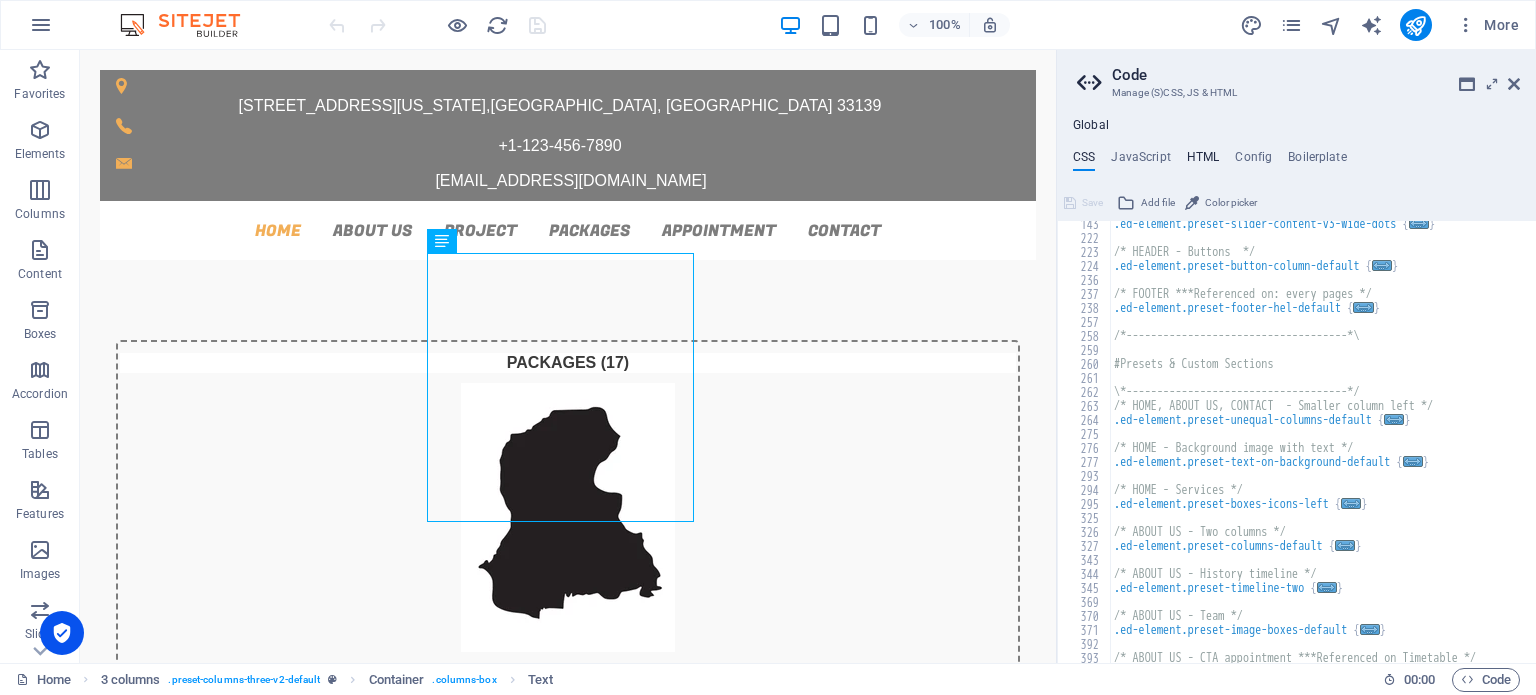 click on "HTML" at bounding box center (1203, 161) 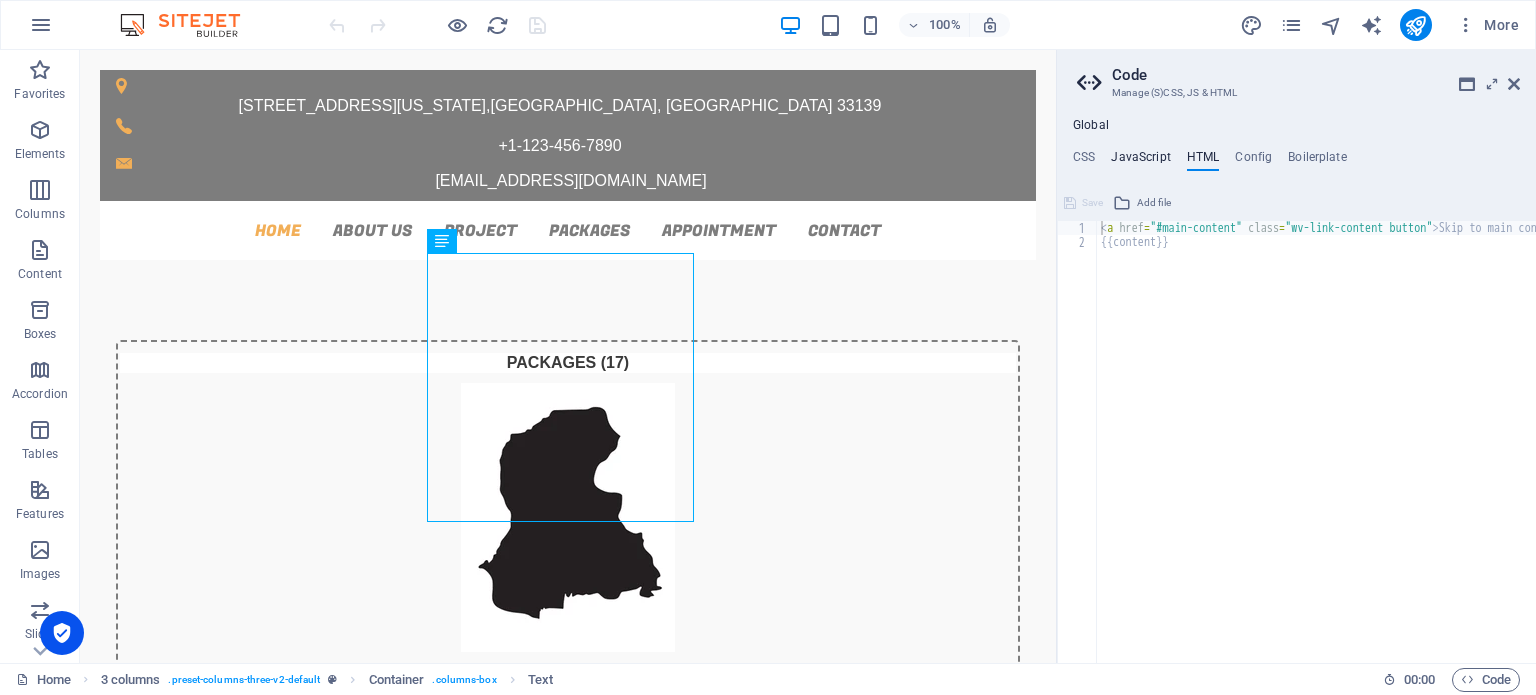 click on "JavaScript" at bounding box center [1140, 161] 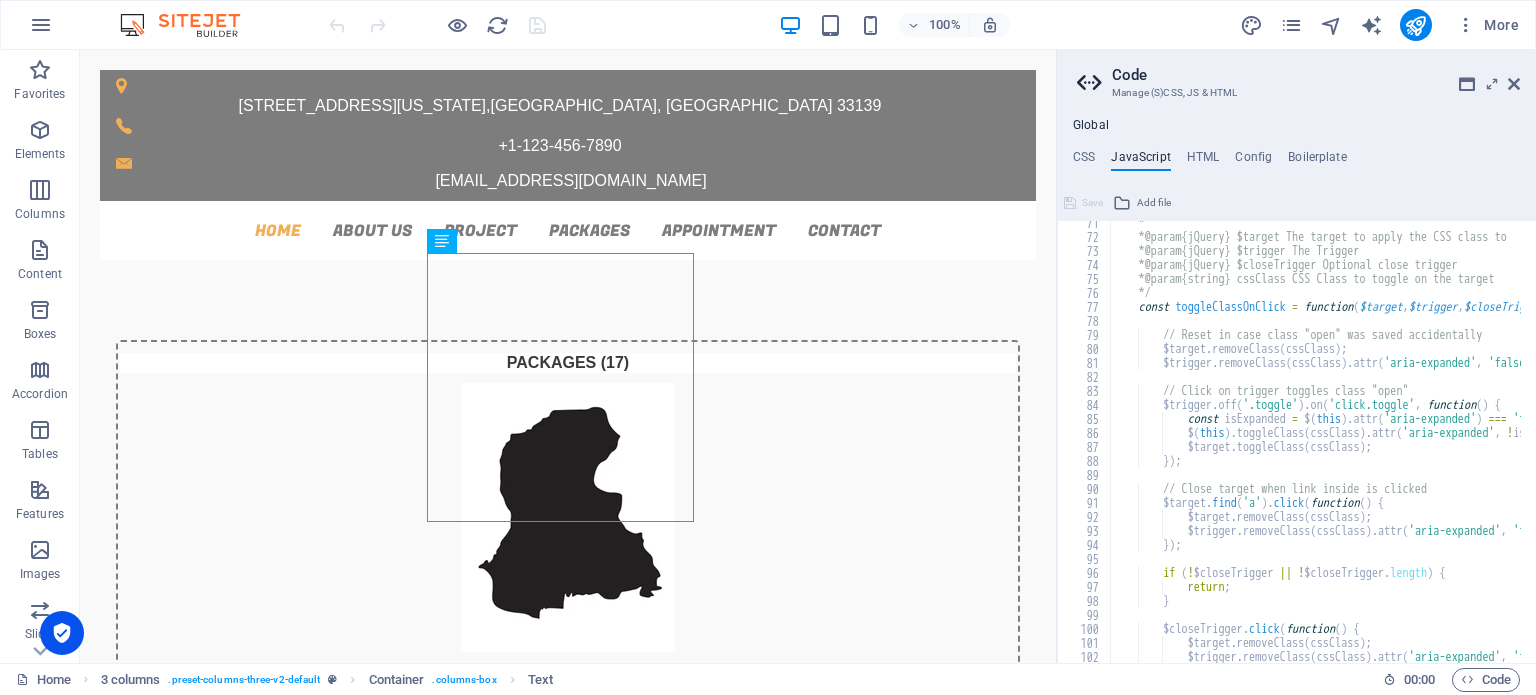 scroll, scrollTop: 1190, scrollLeft: 0, axis: vertical 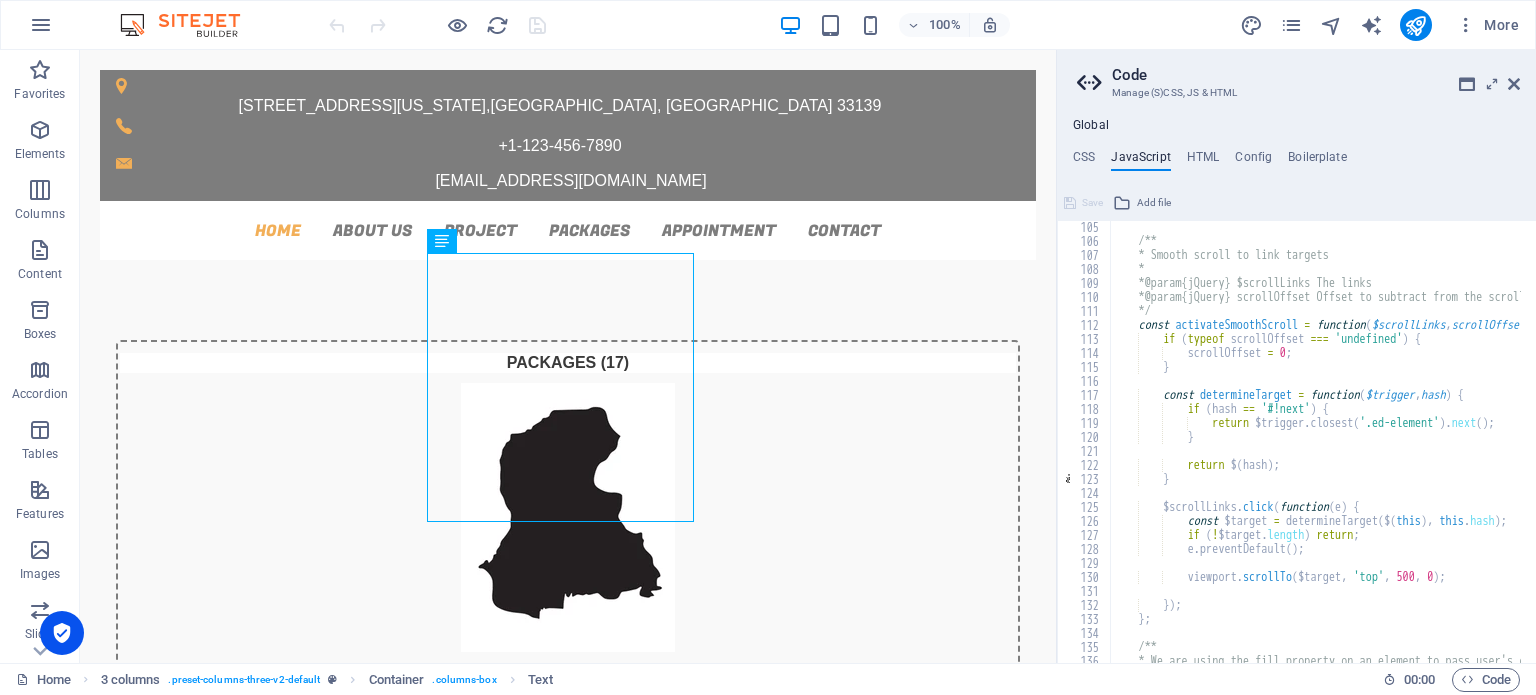 click on "/**       * Smooth scroll to link targets       *        *  @param  {jQuery} $scrollLinks The links       *  @param  {jQuery} scrollOffset Offset to subtract from the scroll target position (e.g. for fixed positioned elements like a menu)       */      const   activateSmoothScroll   =   function ( $scrollLinks ,  scrollOffset )   {           if   ( typeof   scrollOffset   ===   'undefined' )   {                scrollOffset   =   0 ;           }           const   determineTarget   =   function ( $trigger ,  hash )   {                if   ( hash   ==   '#!next' )   {                     return   $trigger . closest ( '.ed-element' ) . next ( ) ;                }                return   $ ( hash ) ;           }           $scrollLinks . click ( function ( e )   {                const   $target   =   determineTarget ( $ ( this ) ,   this . hash ) ;                if   ( ! $target . length )   return ;                e . preventDefault ( ) ;                viewport . scrollTo ( $target ,   'top' ,   500 ,   0 )" at bounding box center [1569, 447] 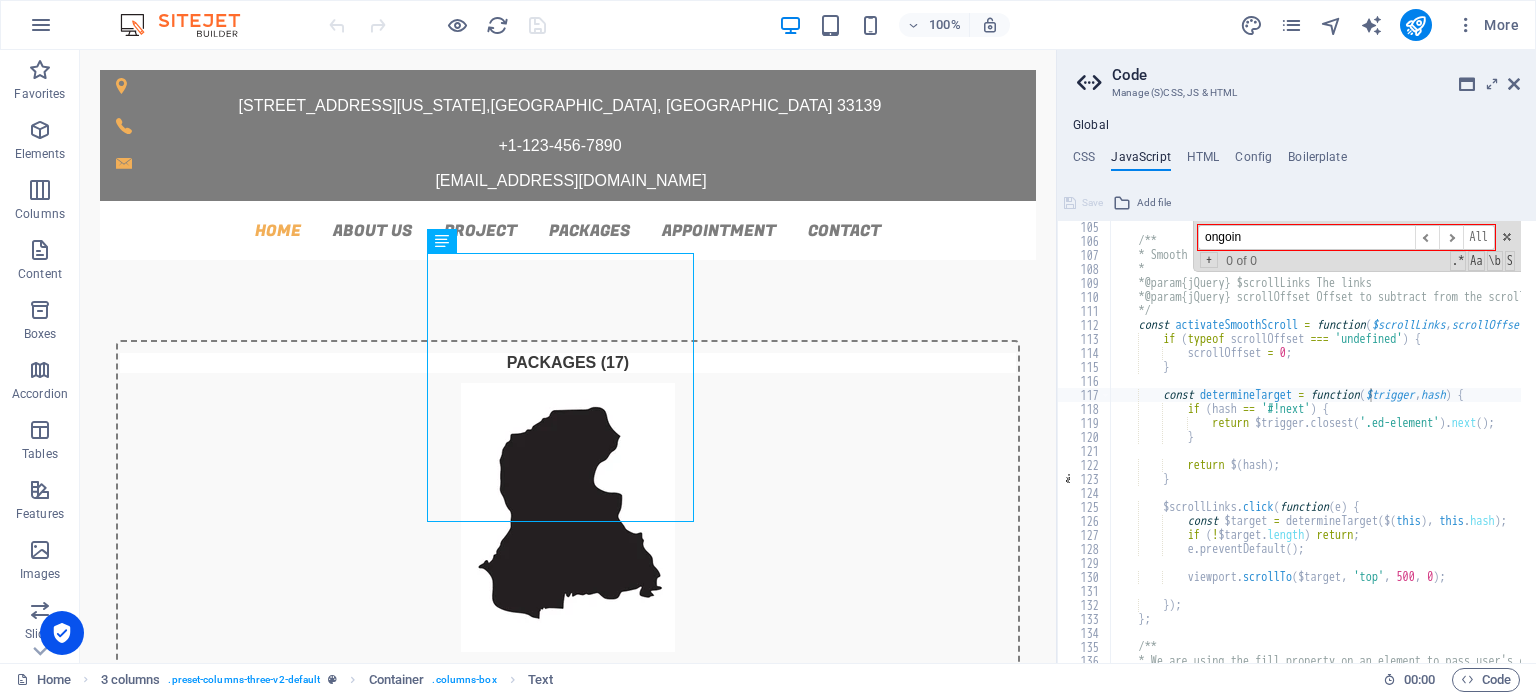type on "ongoing" 